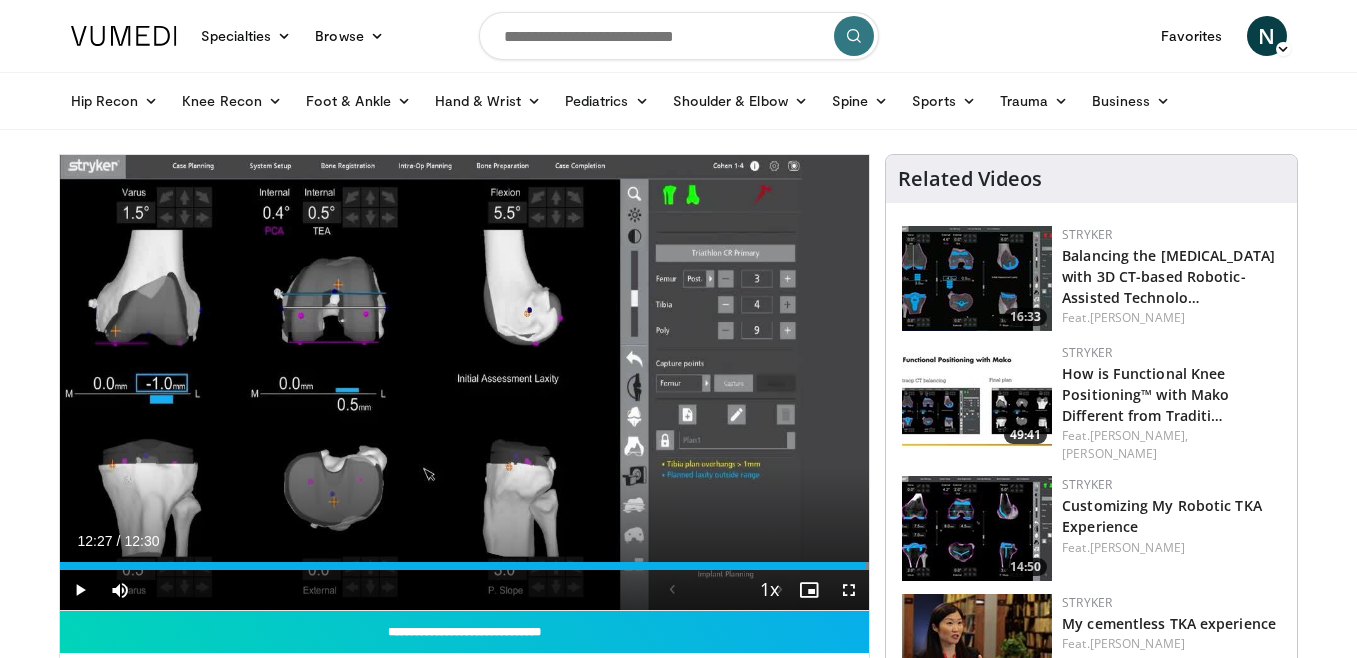 scroll, scrollTop: 0, scrollLeft: 0, axis: both 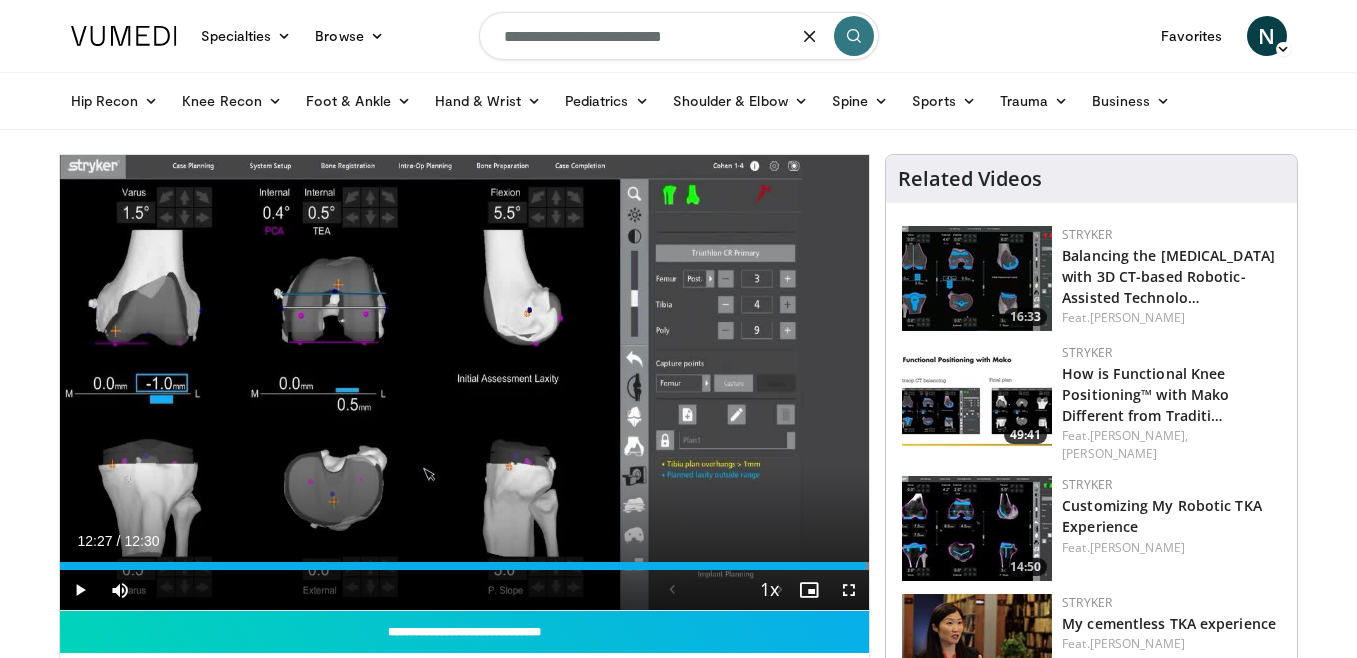 type on "**********" 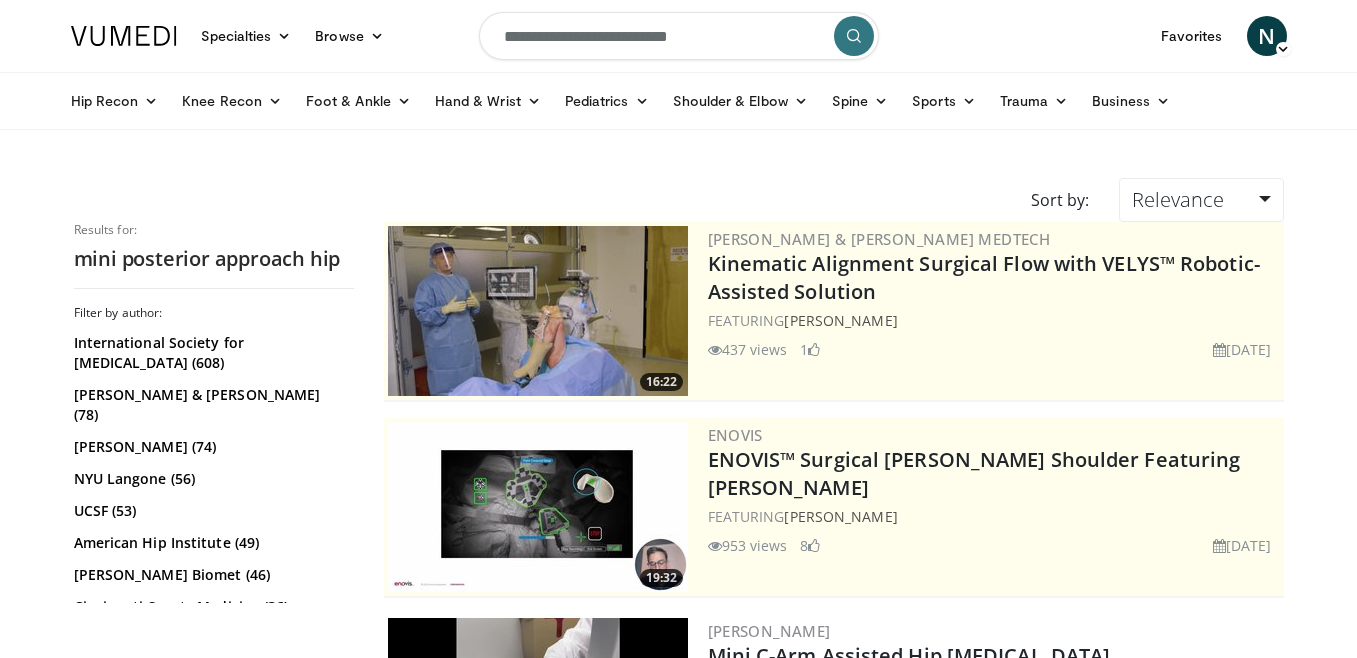 scroll, scrollTop: 0, scrollLeft: 0, axis: both 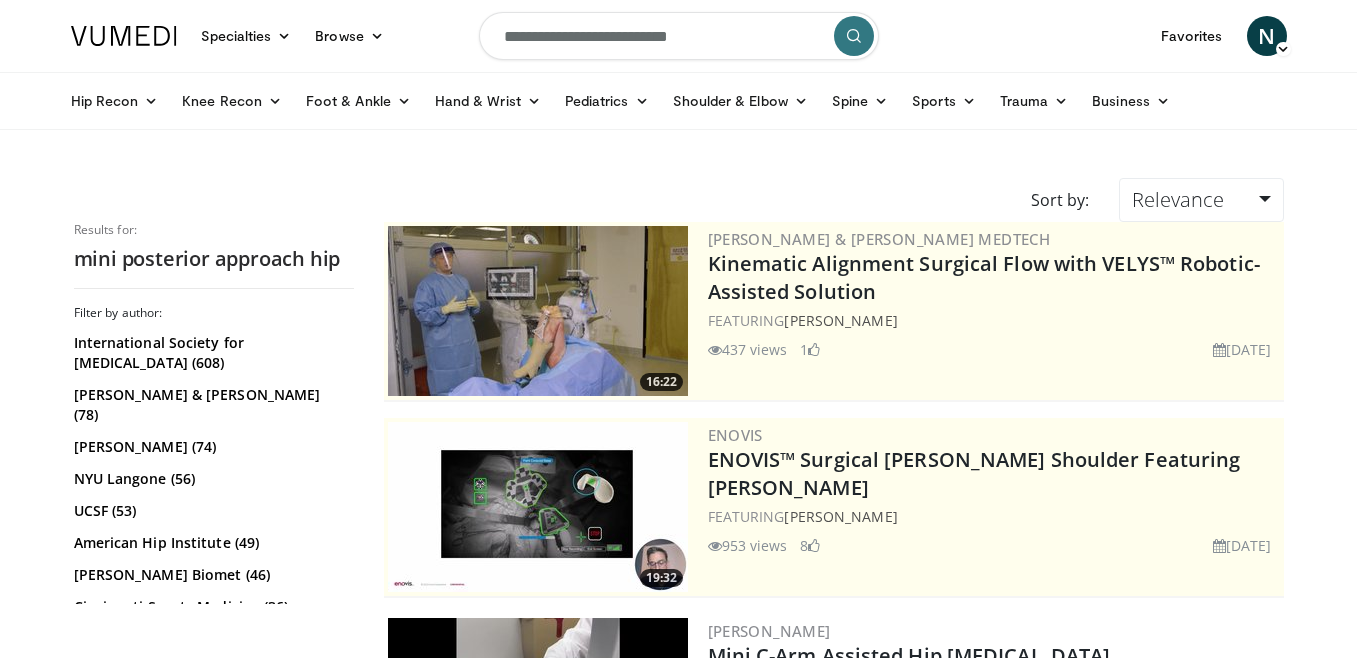 click on "**********" at bounding box center [679, 36] 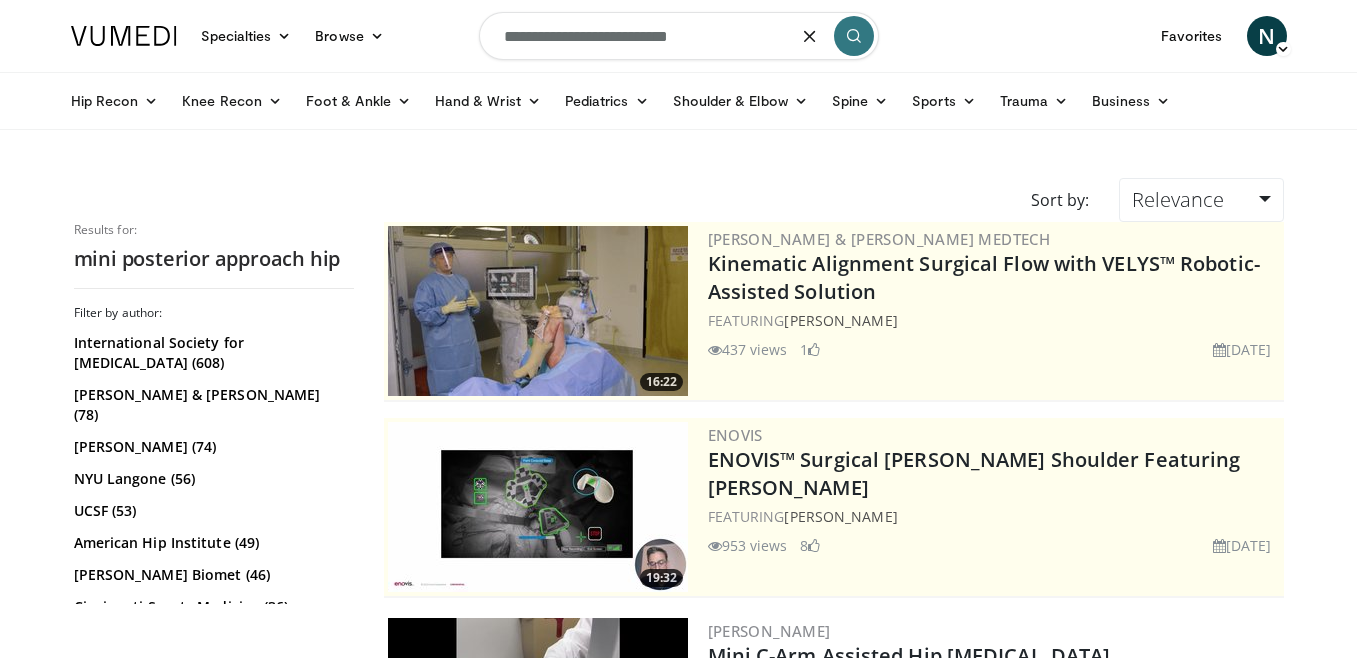 click on "**********" at bounding box center (679, 36) 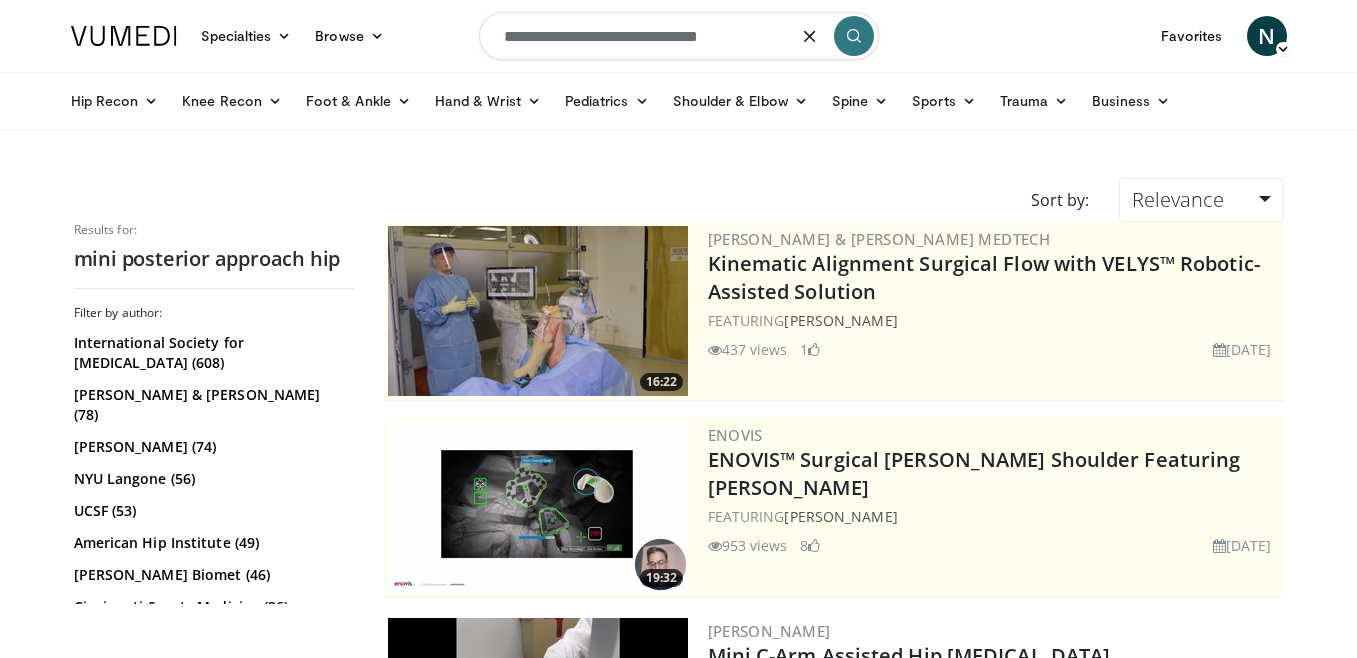 type on "**********" 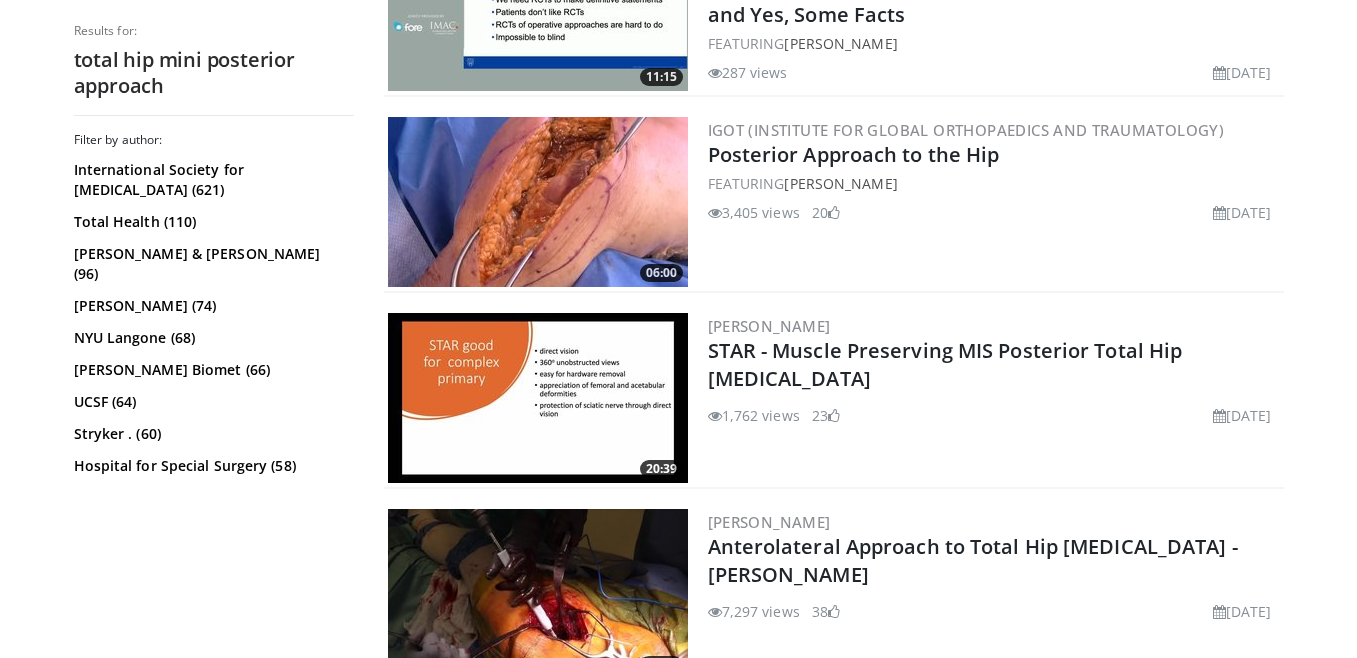 scroll, scrollTop: 1304, scrollLeft: 0, axis: vertical 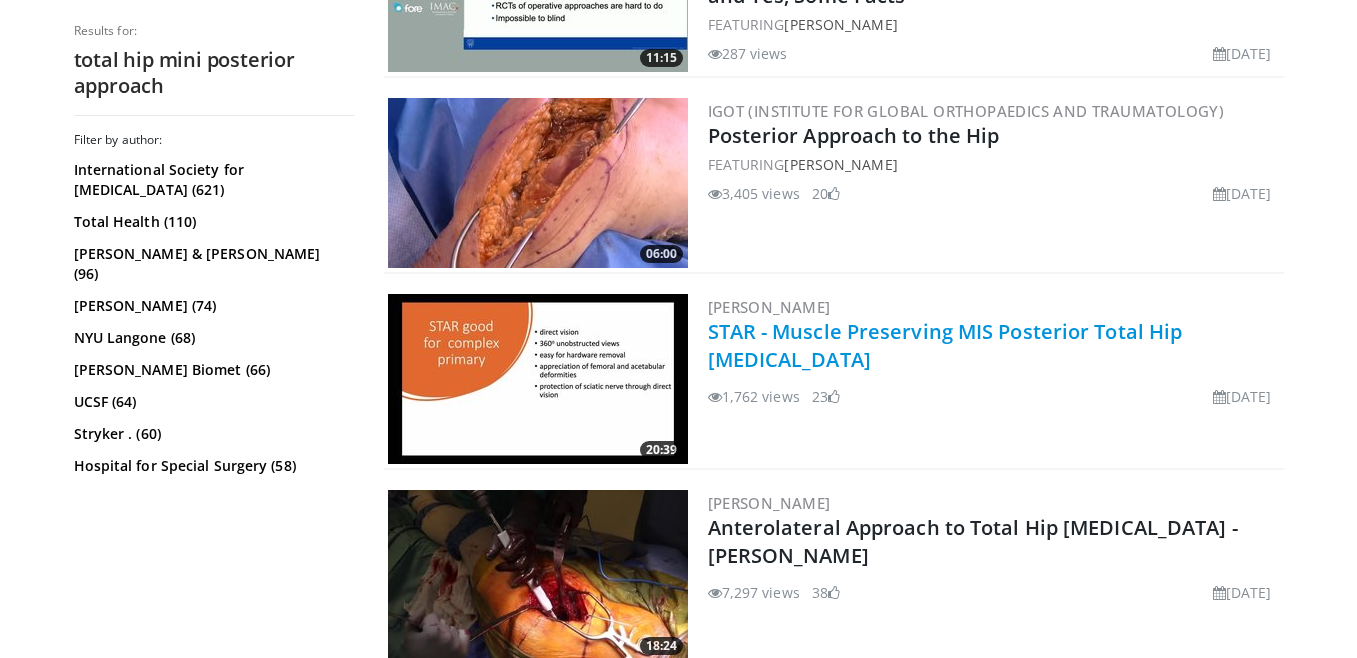 click on "STAR - Muscle Preserving MIS Posterior Total Hip Arthroplasty" at bounding box center (945, 345) 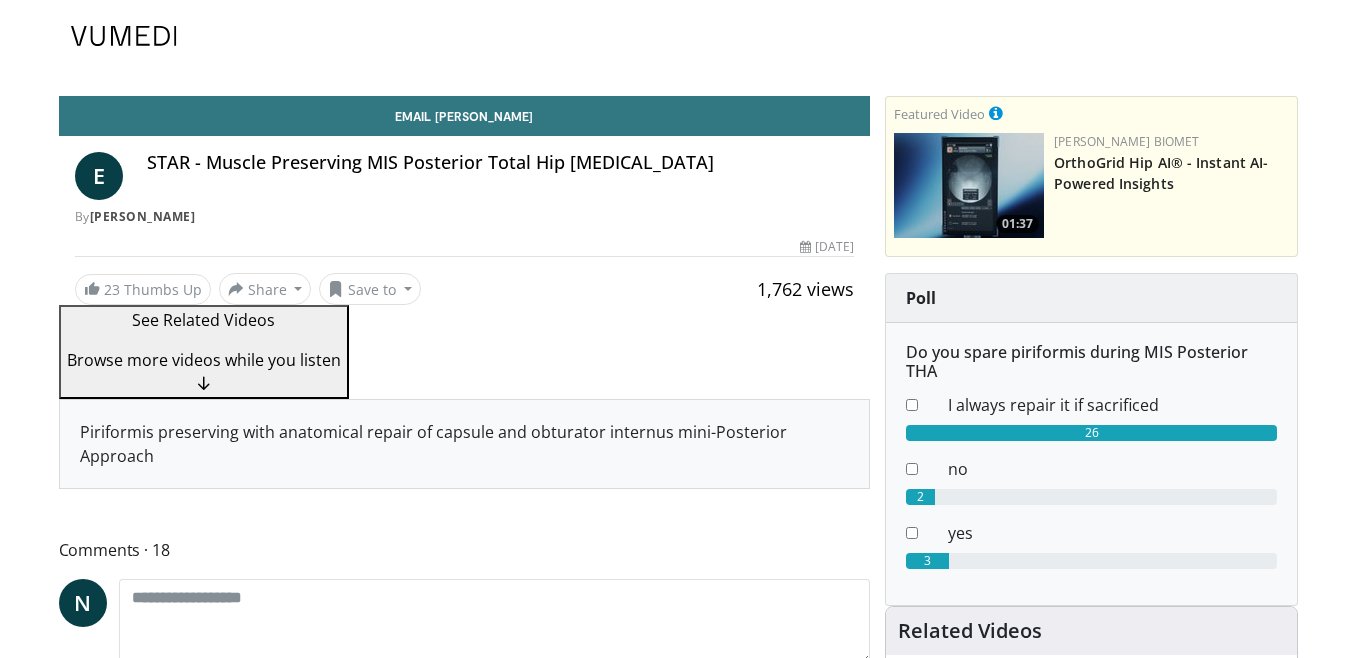 scroll, scrollTop: 0, scrollLeft: 0, axis: both 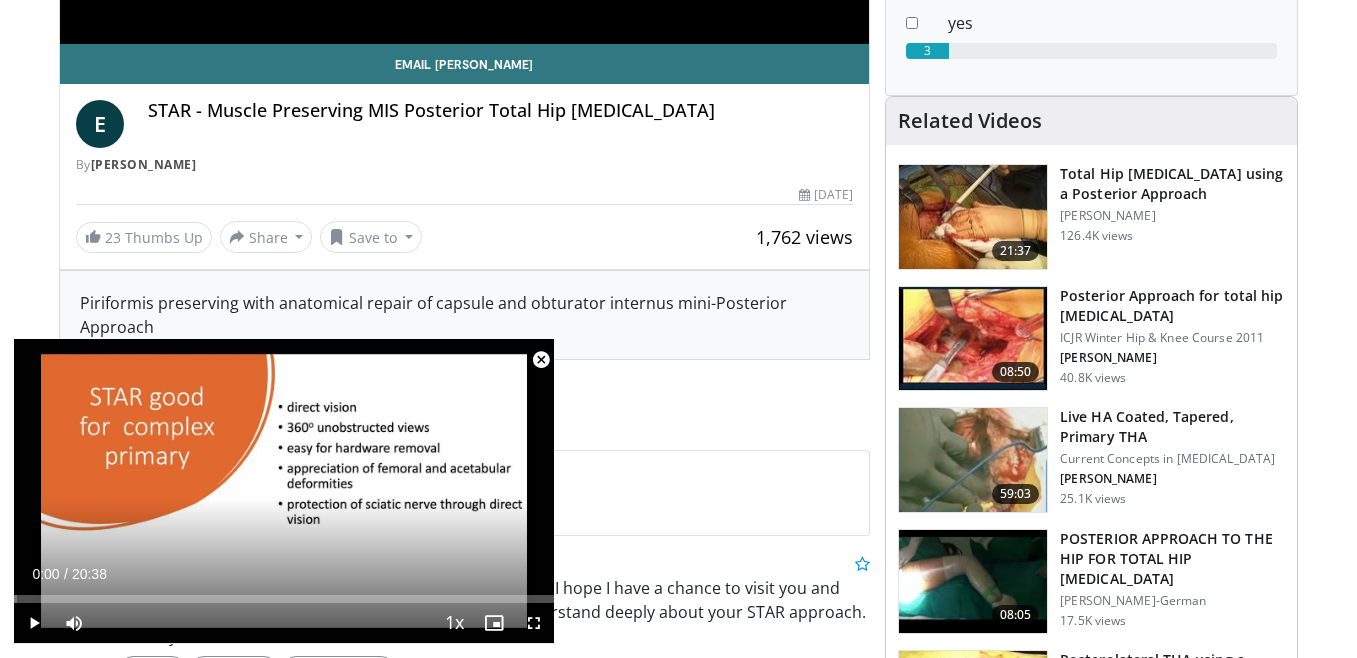click on "Total Hip [MEDICAL_DATA] using a Posterior Approach" at bounding box center [1172, 184] 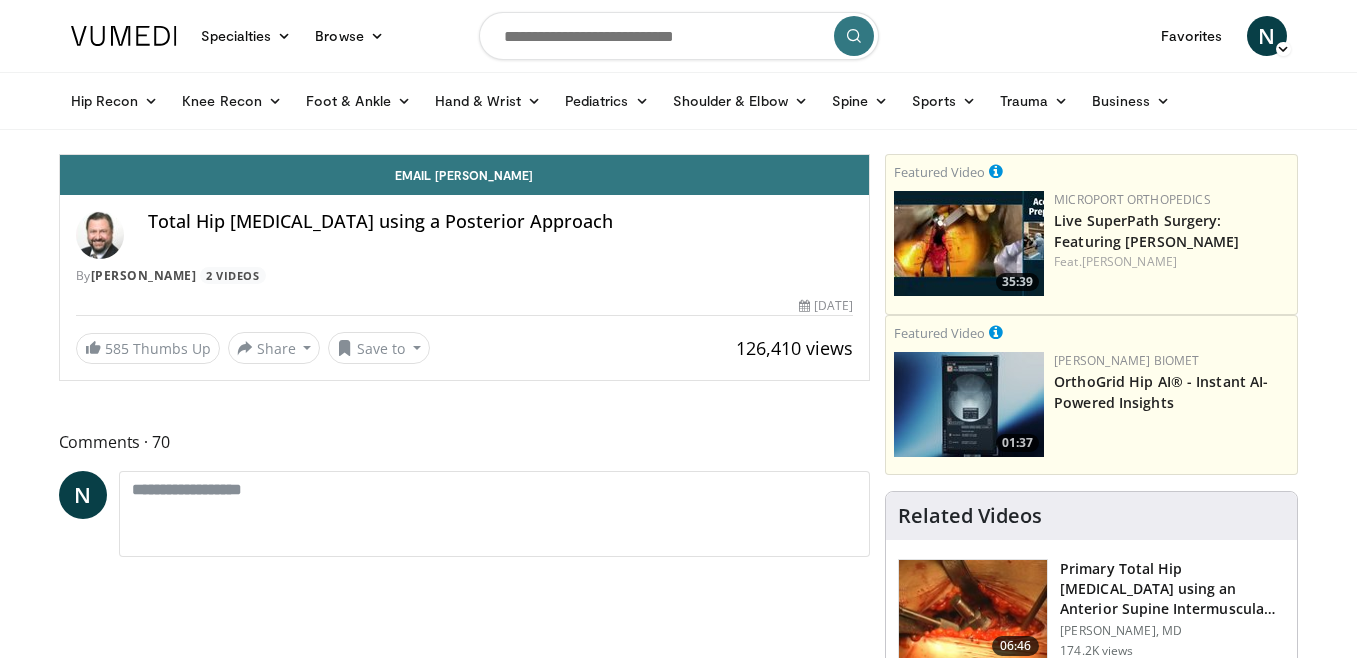 scroll, scrollTop: 0, scrollLeft: 0, axis: both 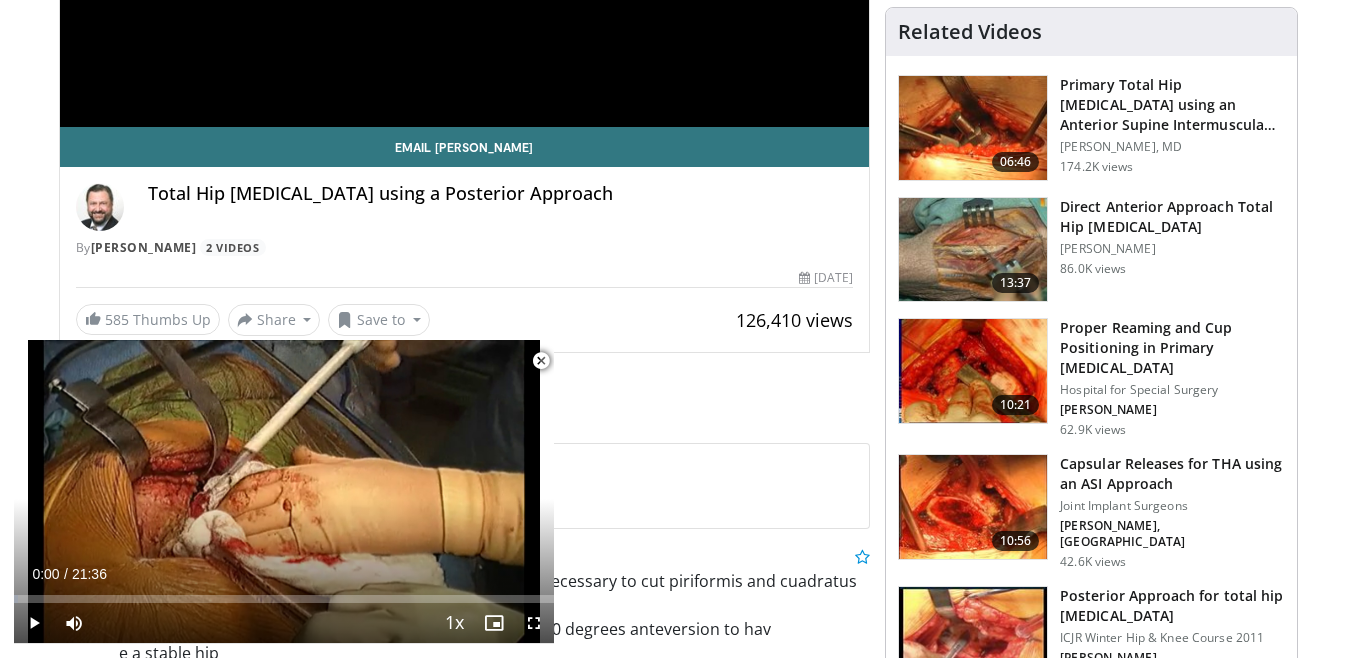 click at bounding box center [541, 361] 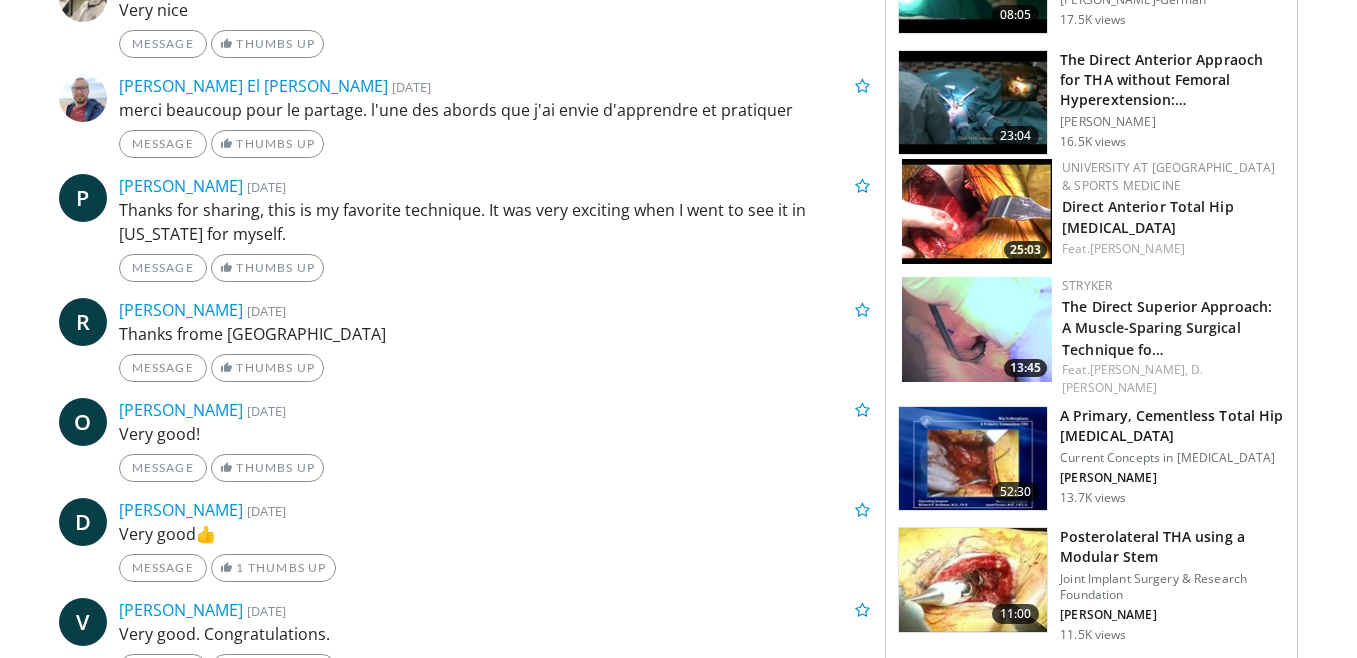 scroll, scrollTop: 1980, scrollLeft: 0, axis: vertical 